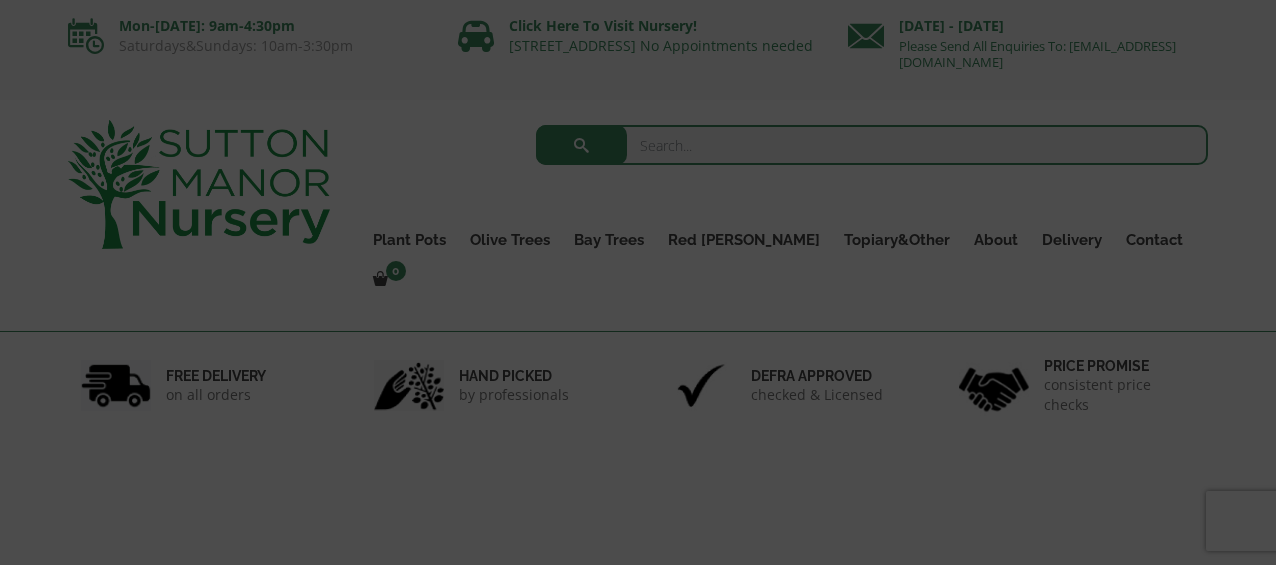 scroll, scrollTop: 0, scrollLeft: 0, axis: both 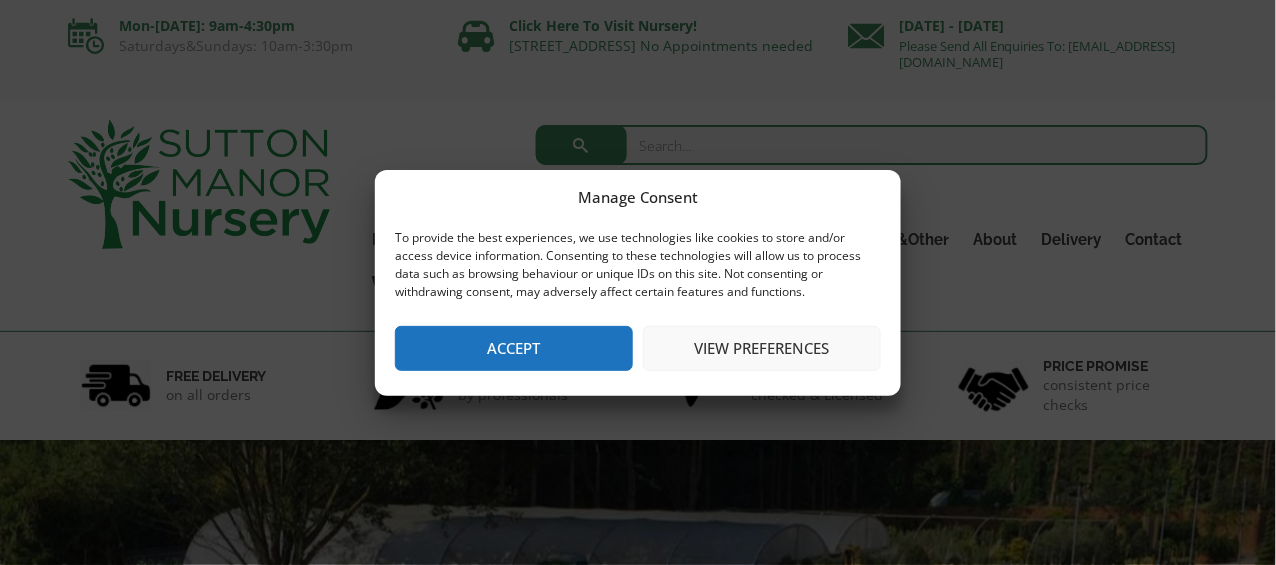 click on "View preferences" at bounding box center (762, 348) 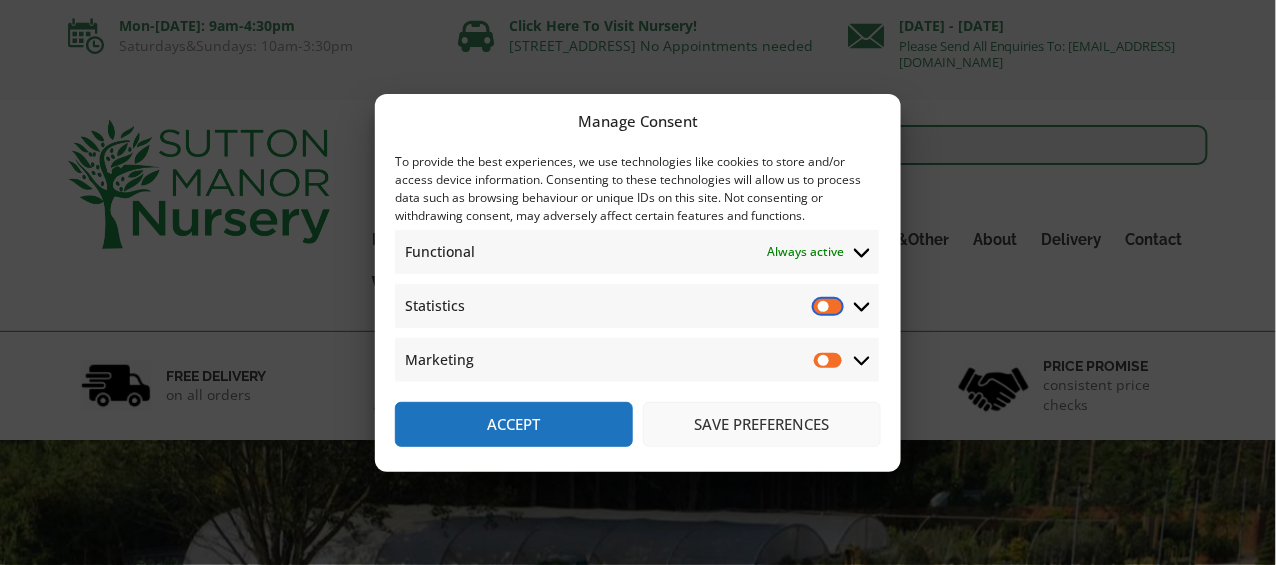 click on "Statistics" at bounding box center (829, 306) 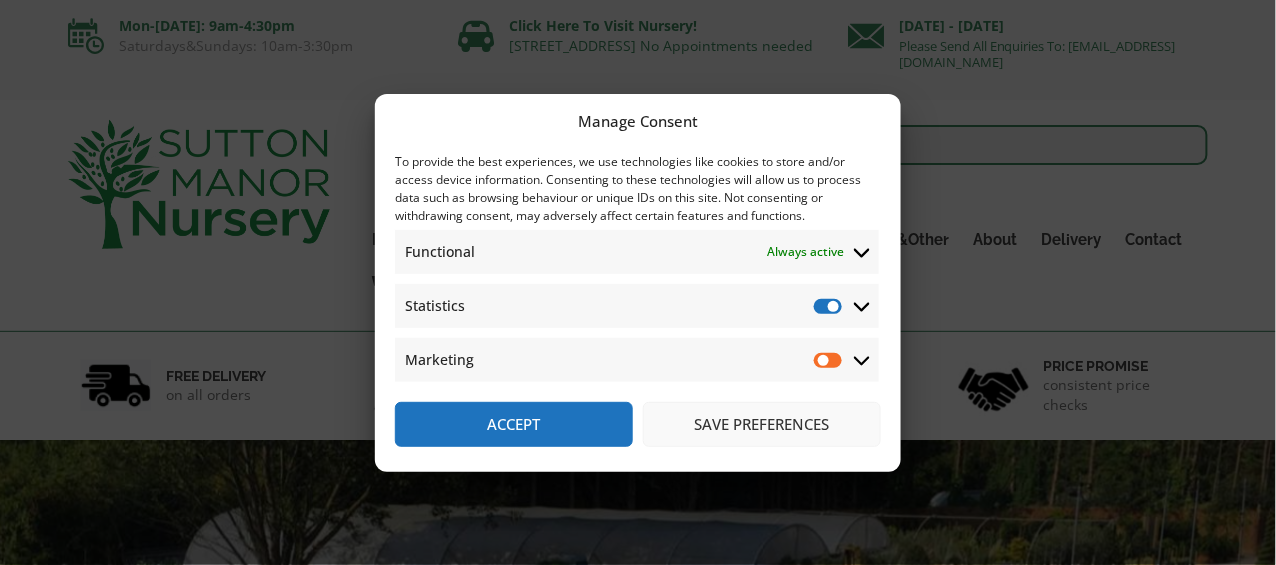 click on "Accept" at bounding box center (514, 424) 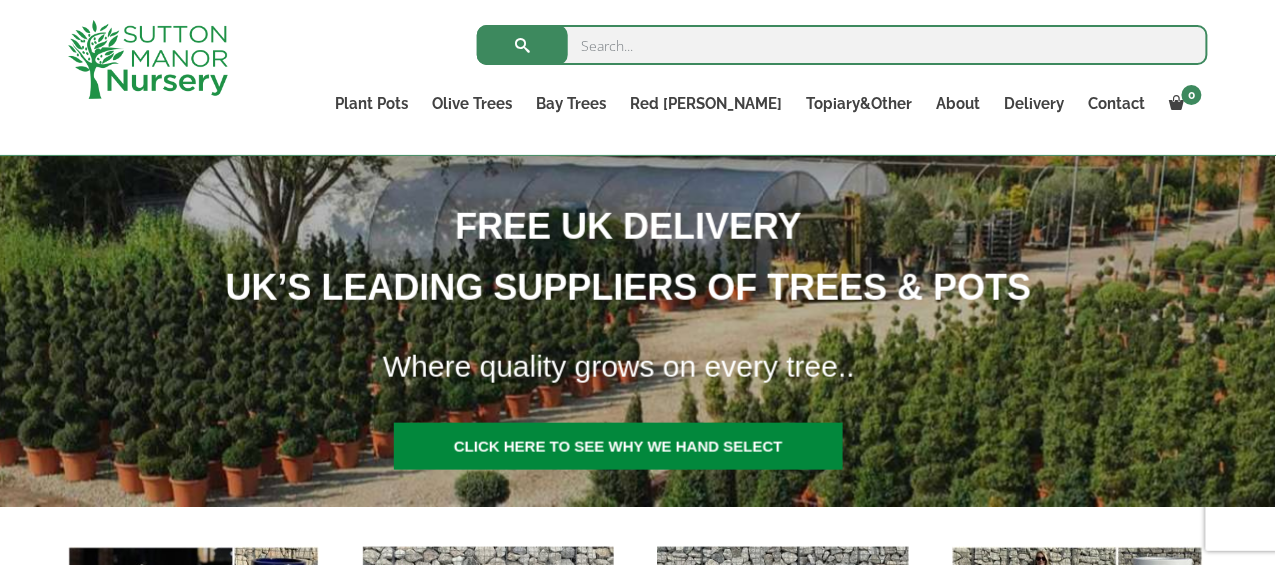 scroll, scrollTop: 273, scrollLeft: 0, axis: vertical 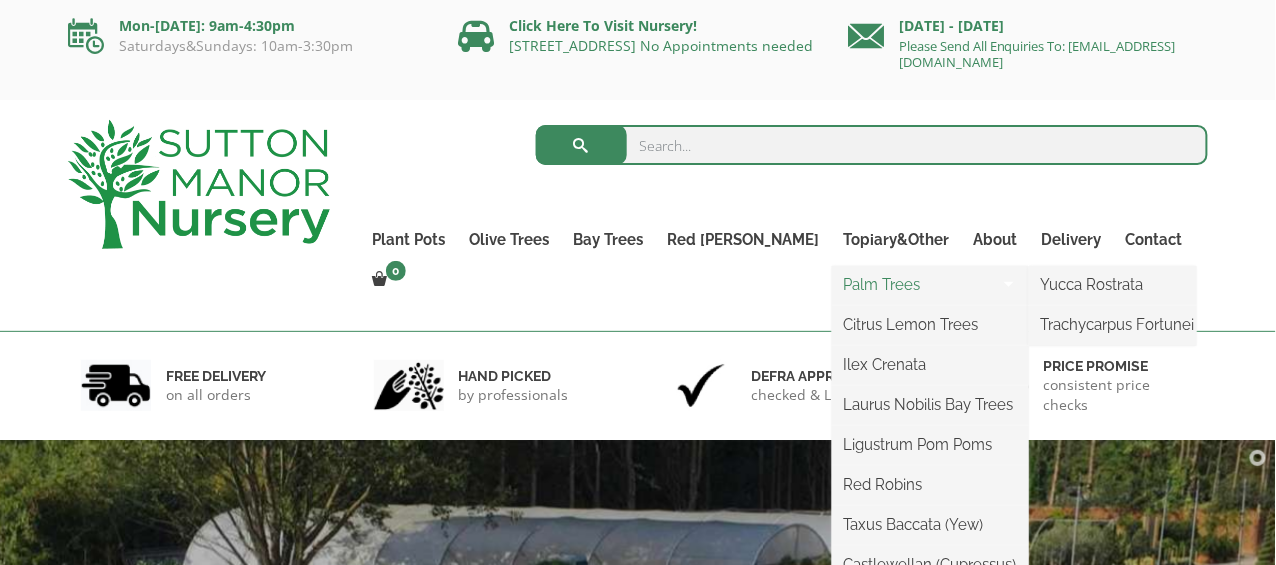 click on "Palm Trees" at bounding box center (930, 285) 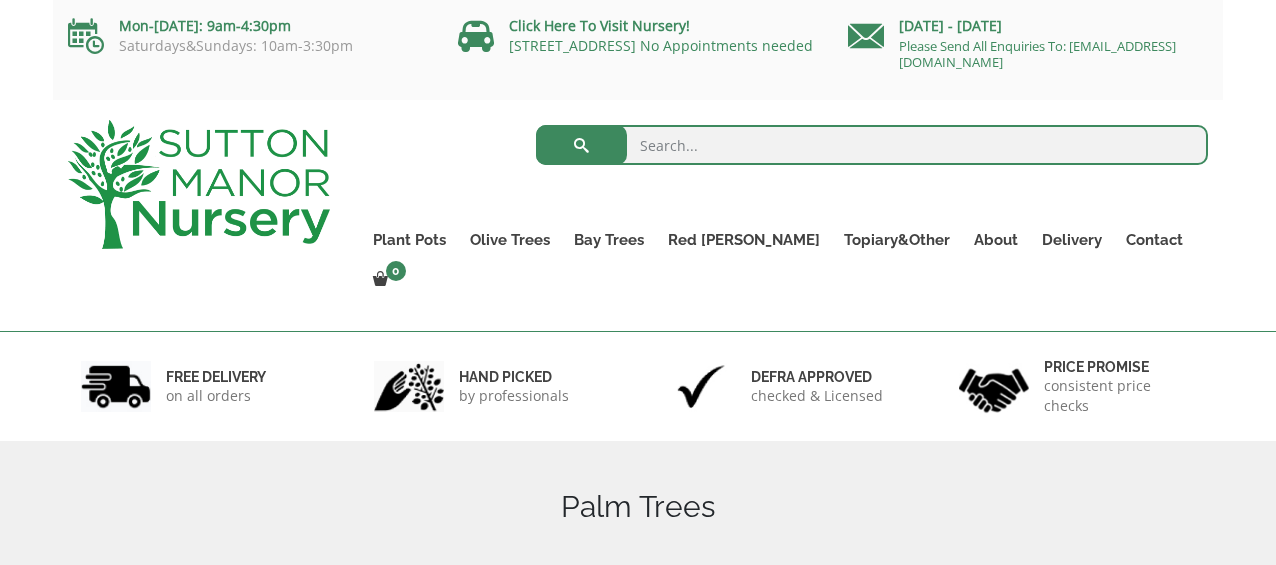 scroll, scrollTop: 0, scrollLeft: 0, axis: both 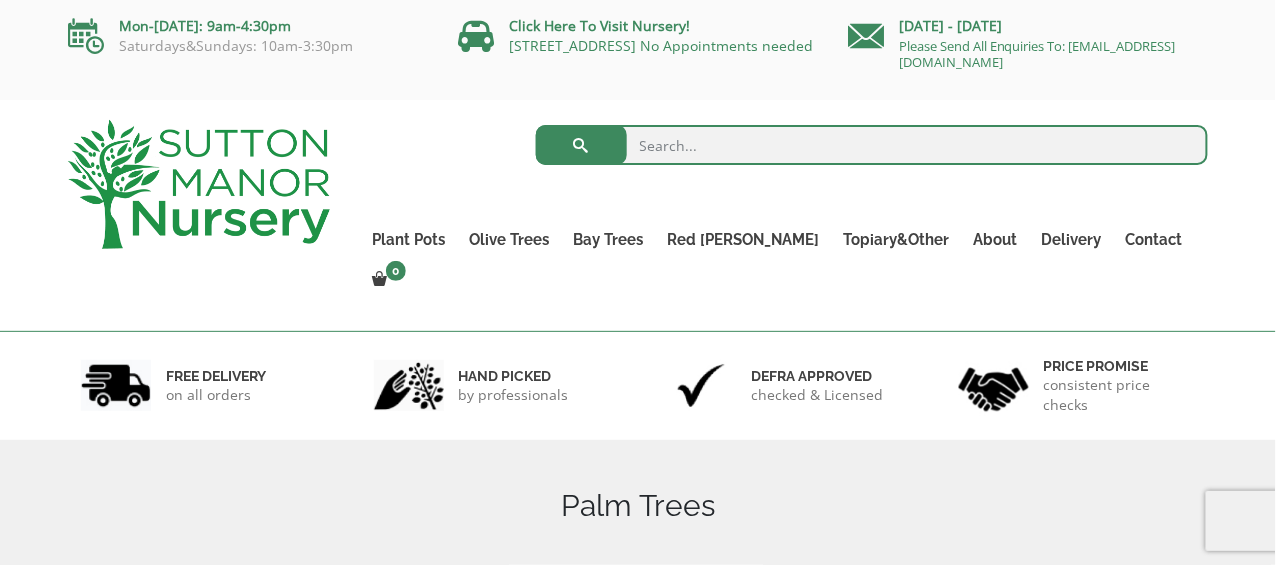 drag, startPoint x: 1287, startPoint y: 23, endPoint x: 1275, endPoint y: 2, distance: 24.186773 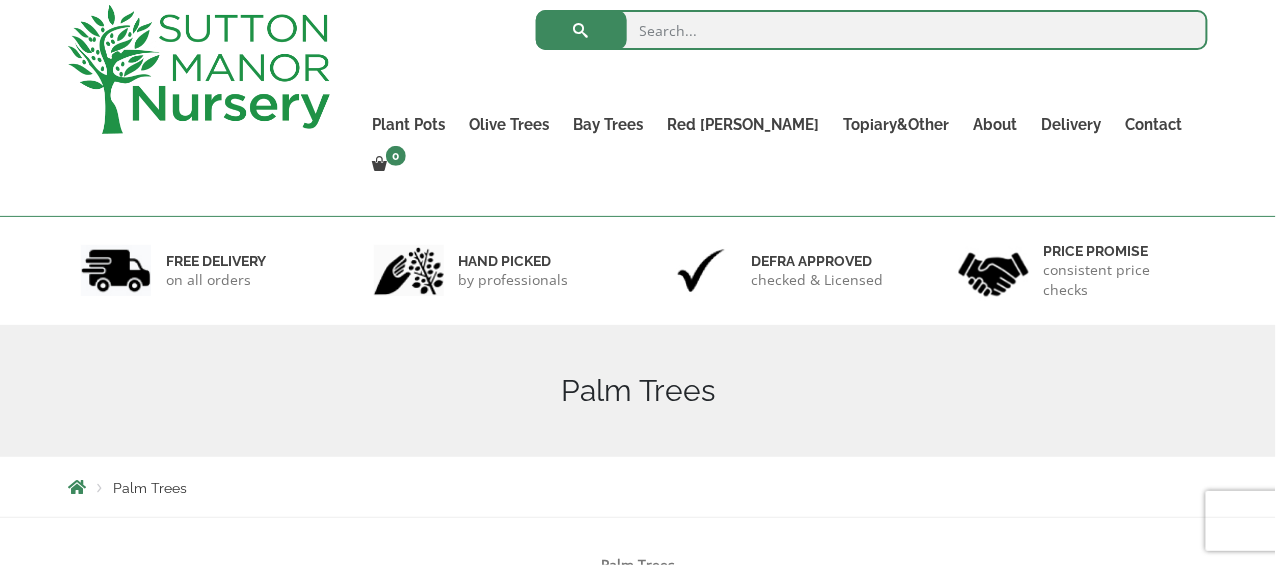 scroll, scrollTop: 92, scrollLeft: 0, axis: vertical 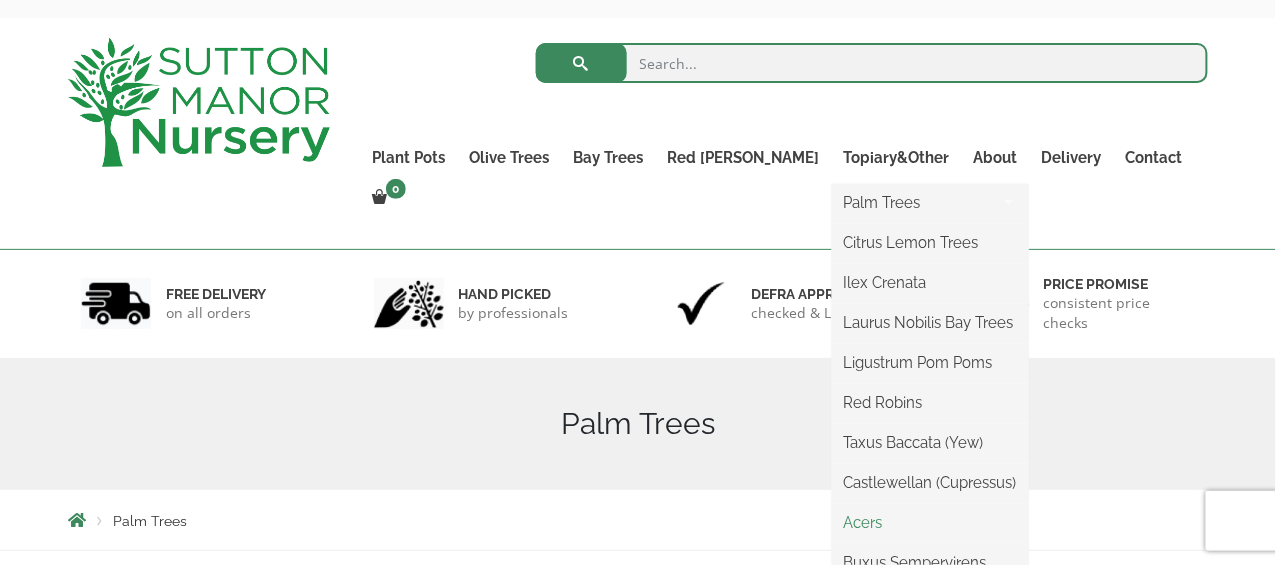 click on "Acers" at bounding box center (930, 523) 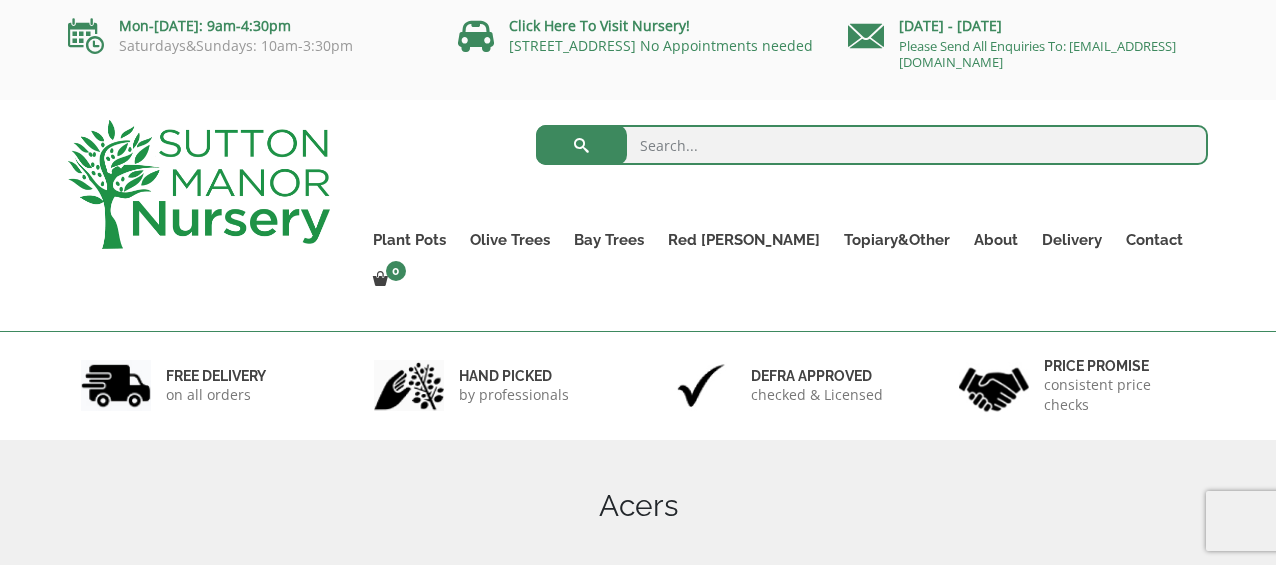 scroll, scrollTop: 0, scrollLeft: 0, axis: both 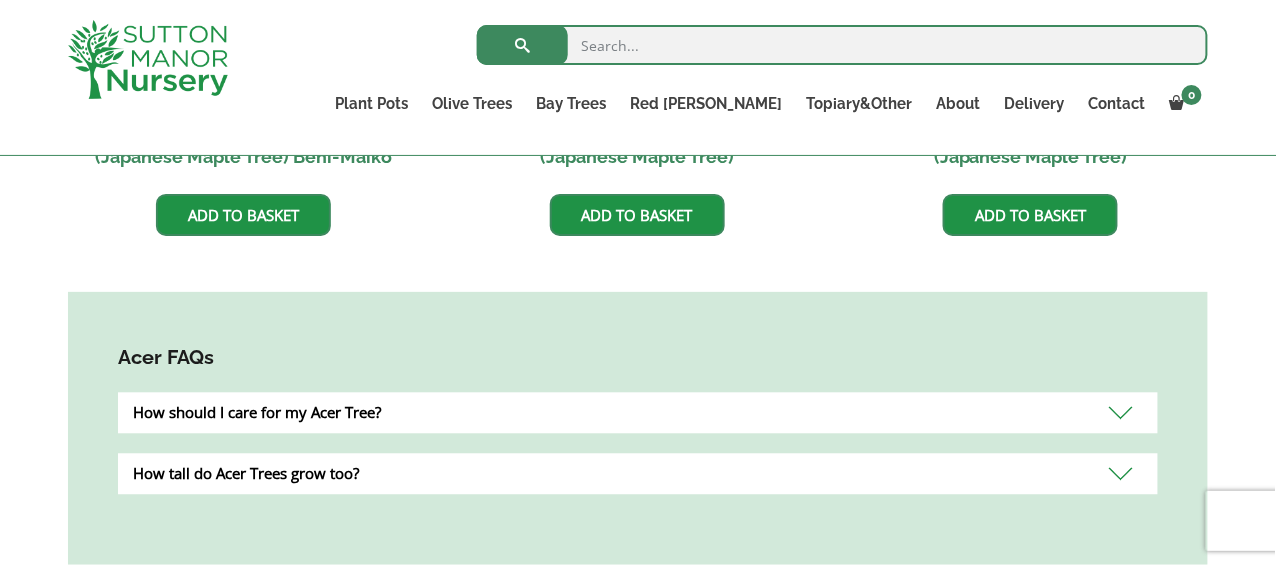 drag, startPoint x: 1273, startPoint y: 264, endPoint x: 1277, endPoint y: 353, distance: 89.08984 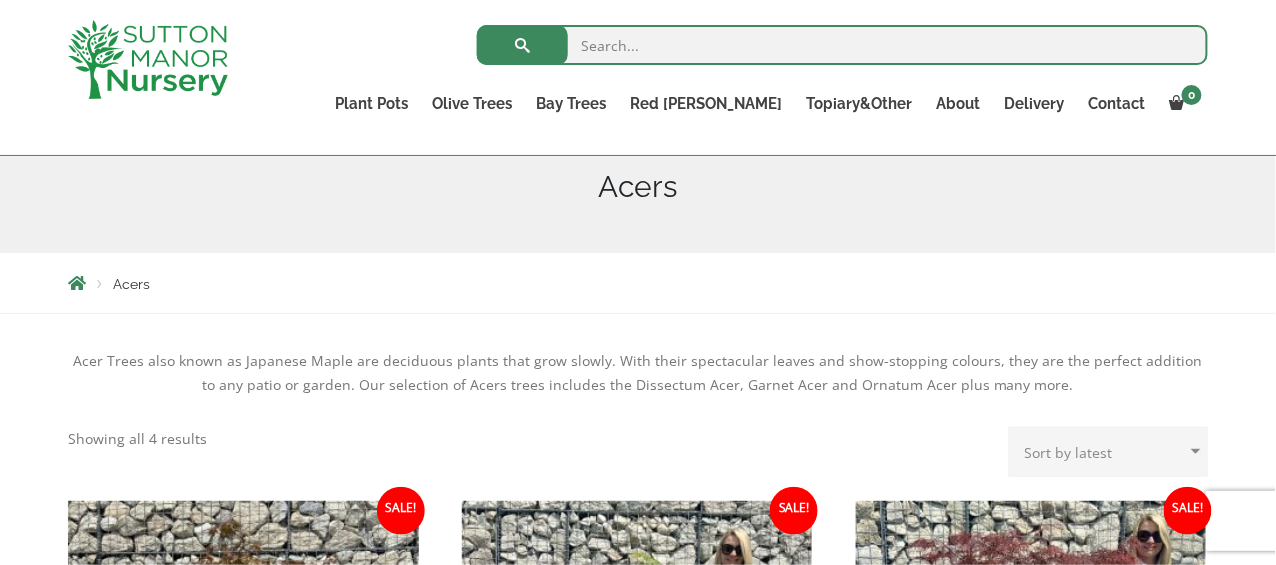 scroll, scrollTop: 248, scrollLeft: 0, axis: vertical 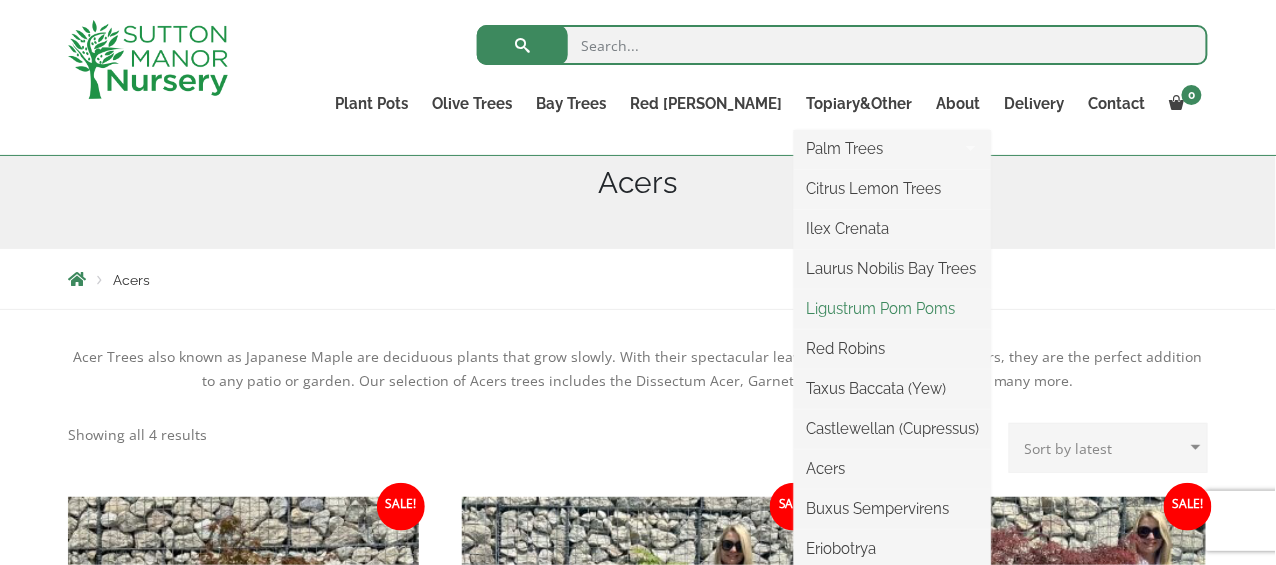 click on "Ligustrum Pom Poms" at bounding box center (892, 309) 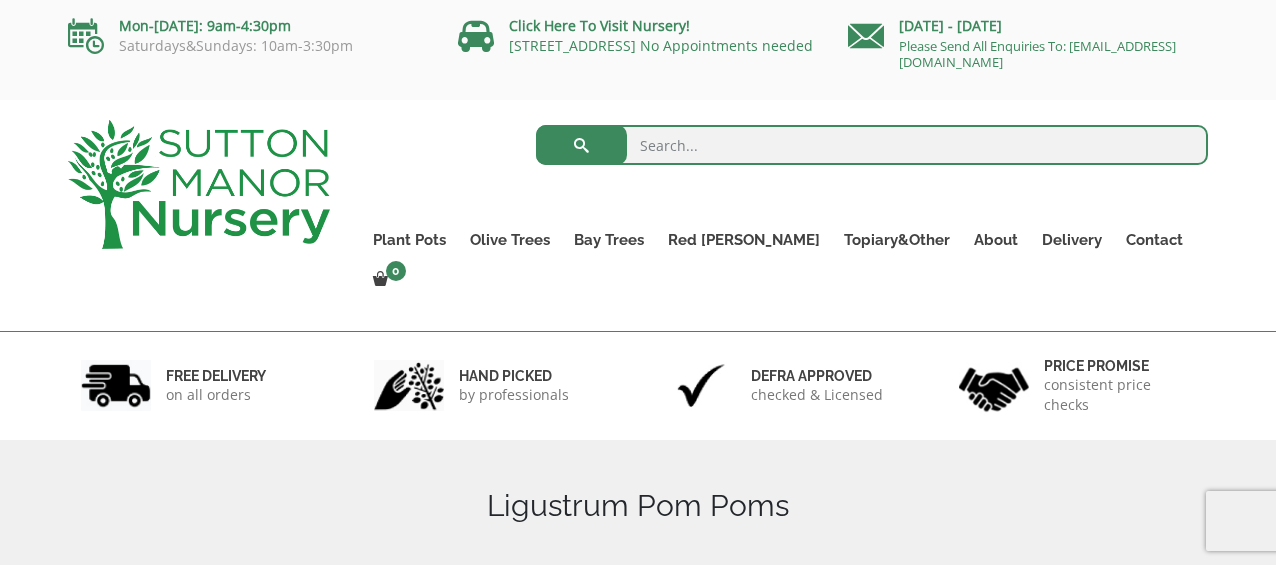 scroll, scrollTop: 0, scrollLeft: 0, axis: both 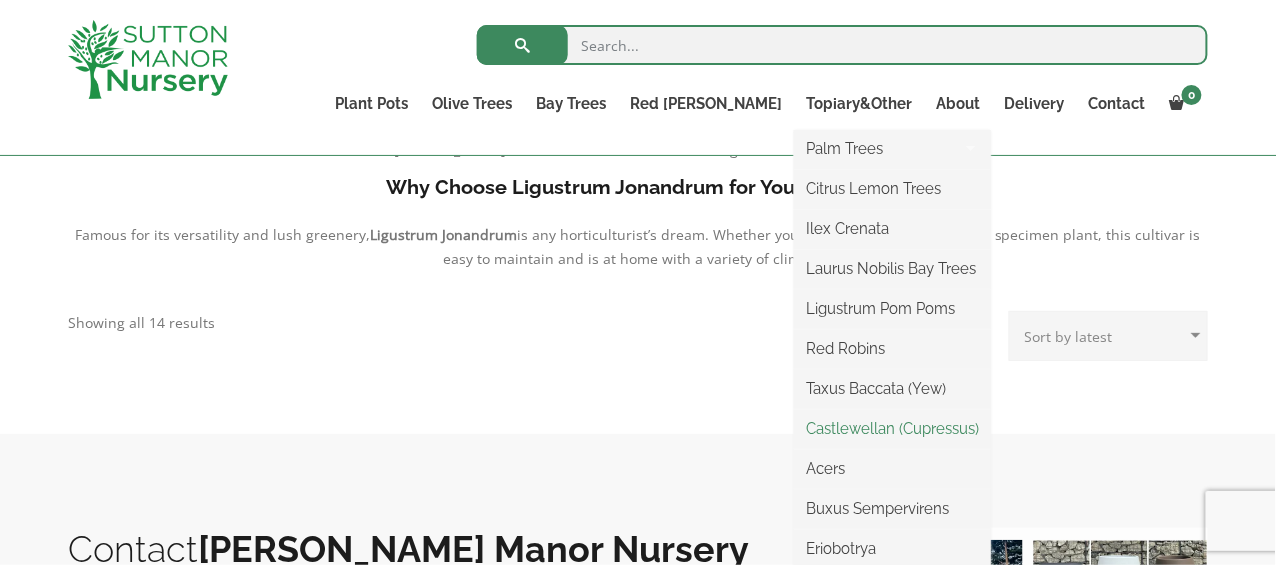 click on "Castlewellan (Cupressus)" at bounding box center [892, 429] 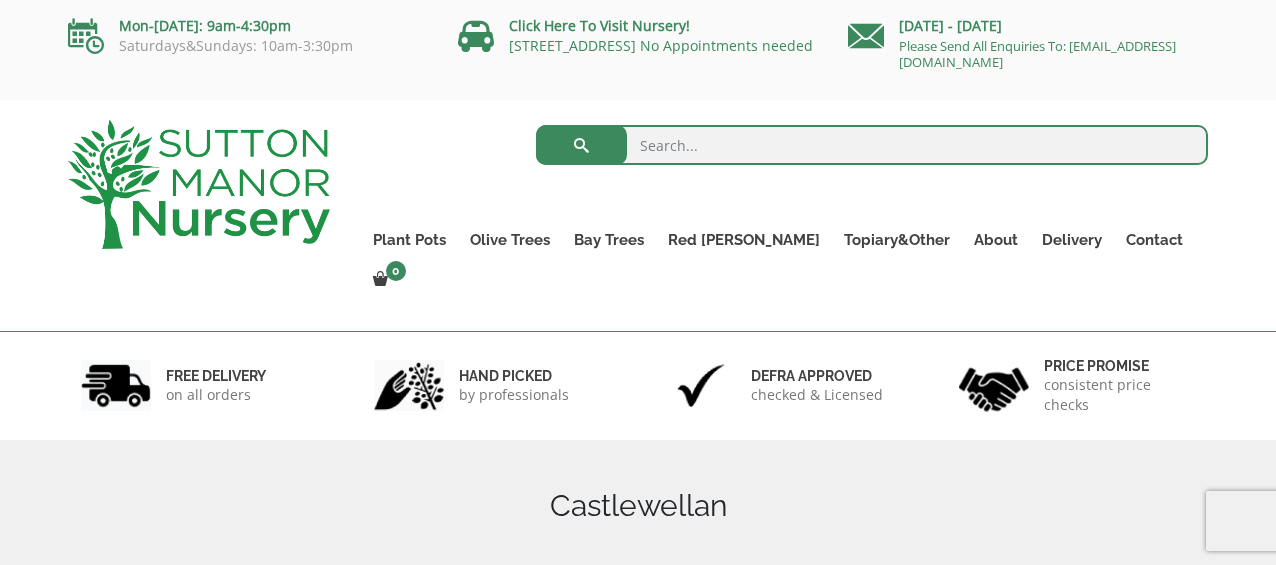 scroll, scrollTop: 0, scrollLeft: 0, axis: both 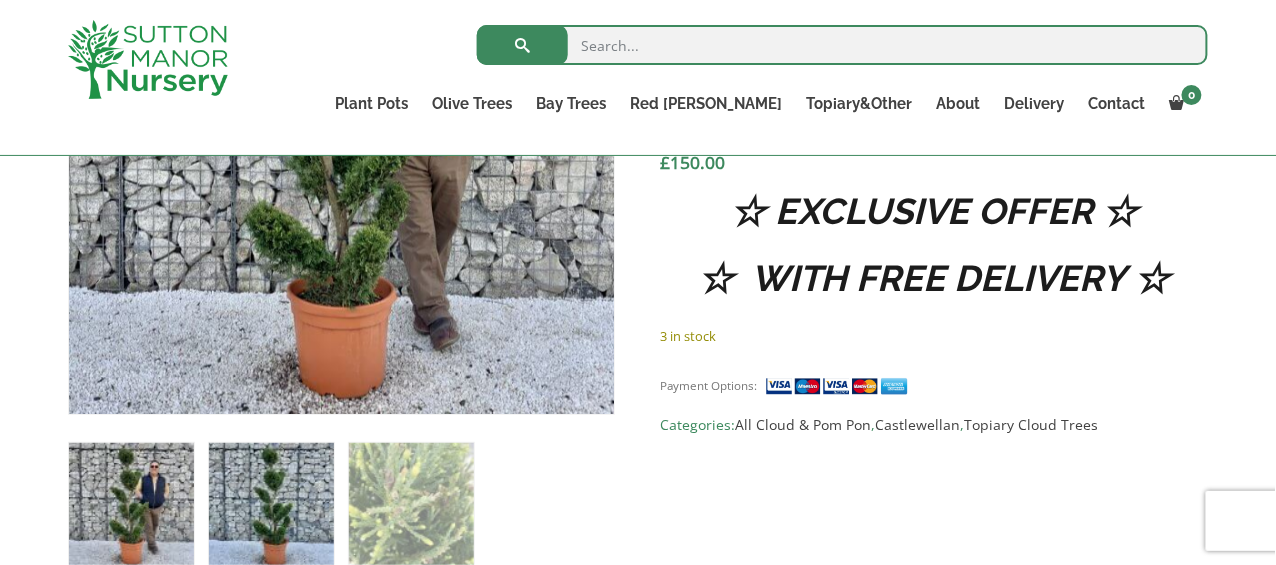 click at bounding box center [271, 505] 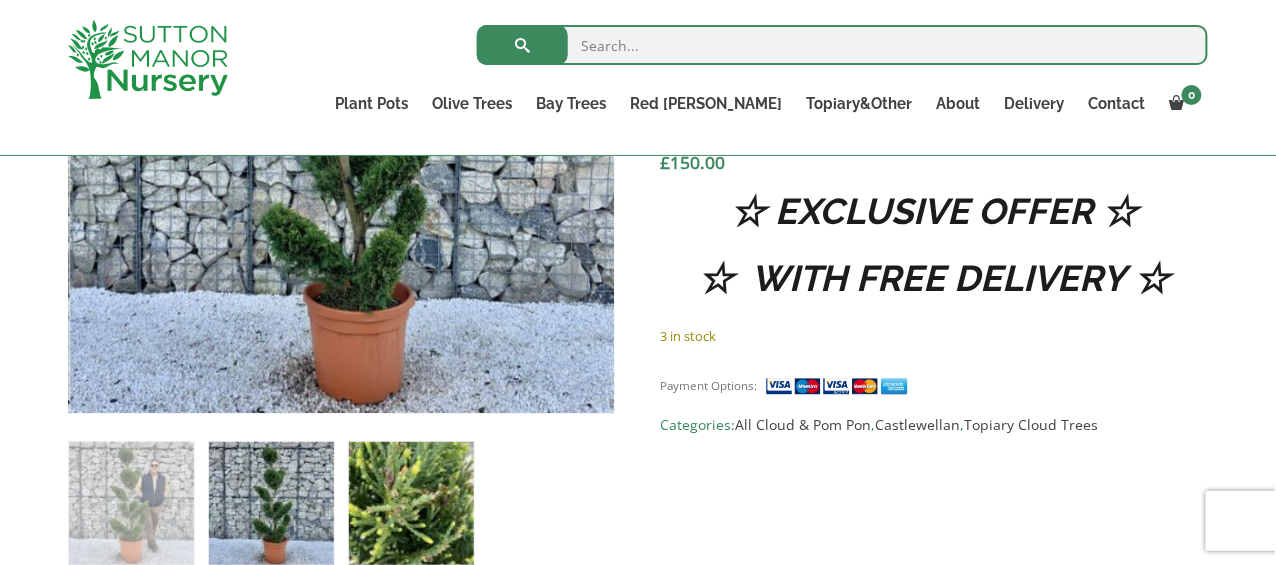 click at bounding box center (411, 504) 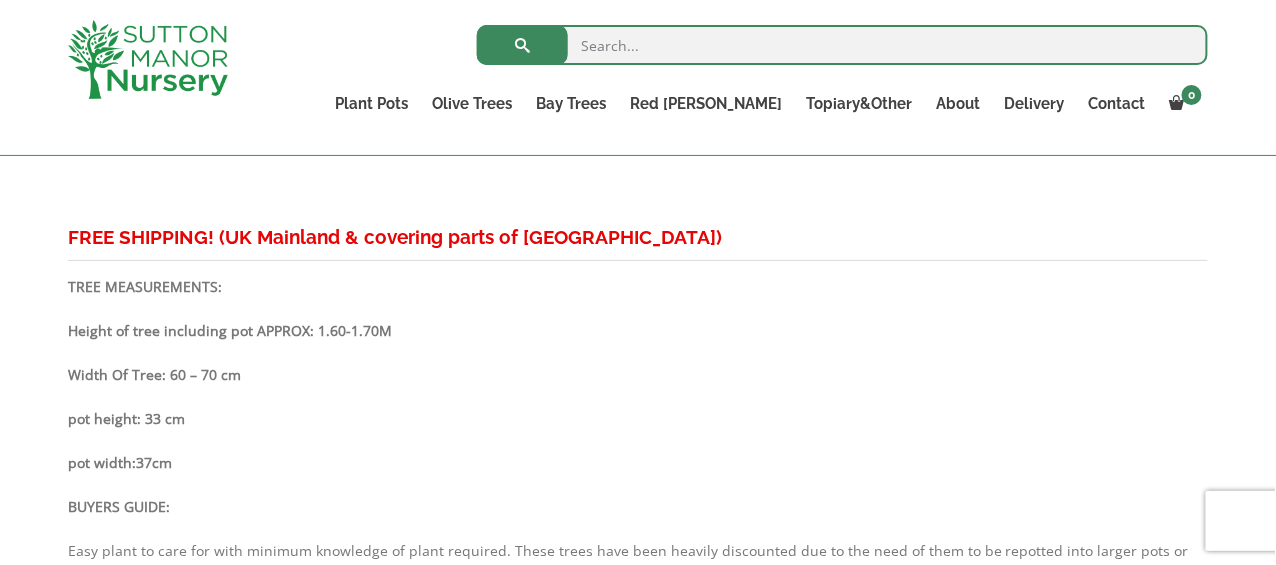 scroll, scrollTop: 1456, scrollLeft: 0, axis: vertical 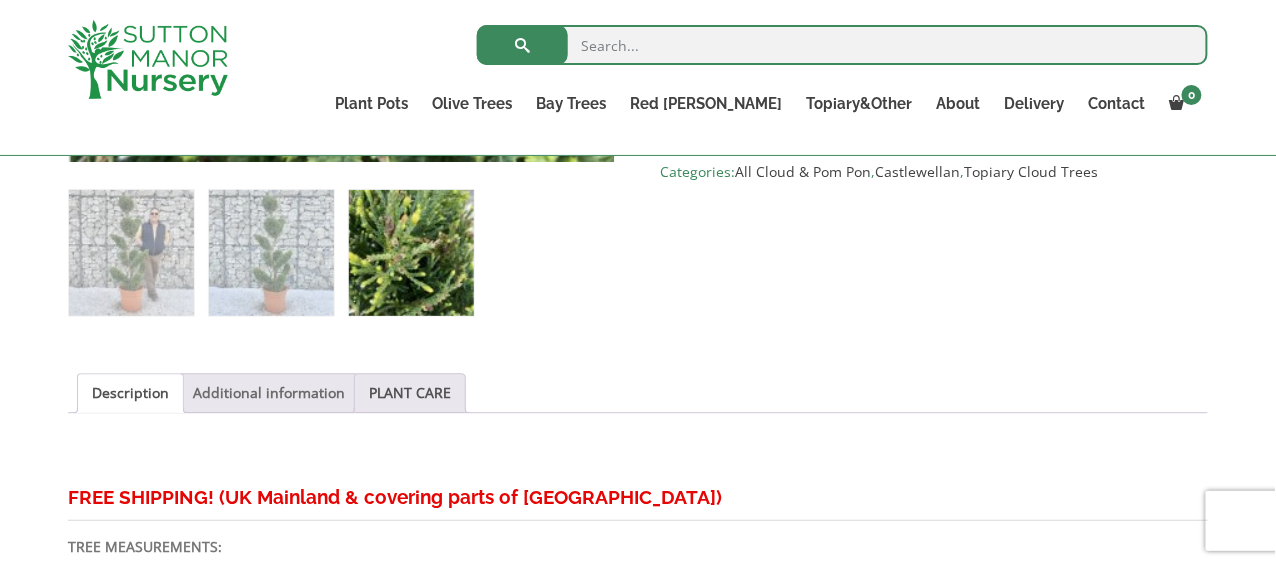 click on "Additional information" at bounding box center (269, 393) 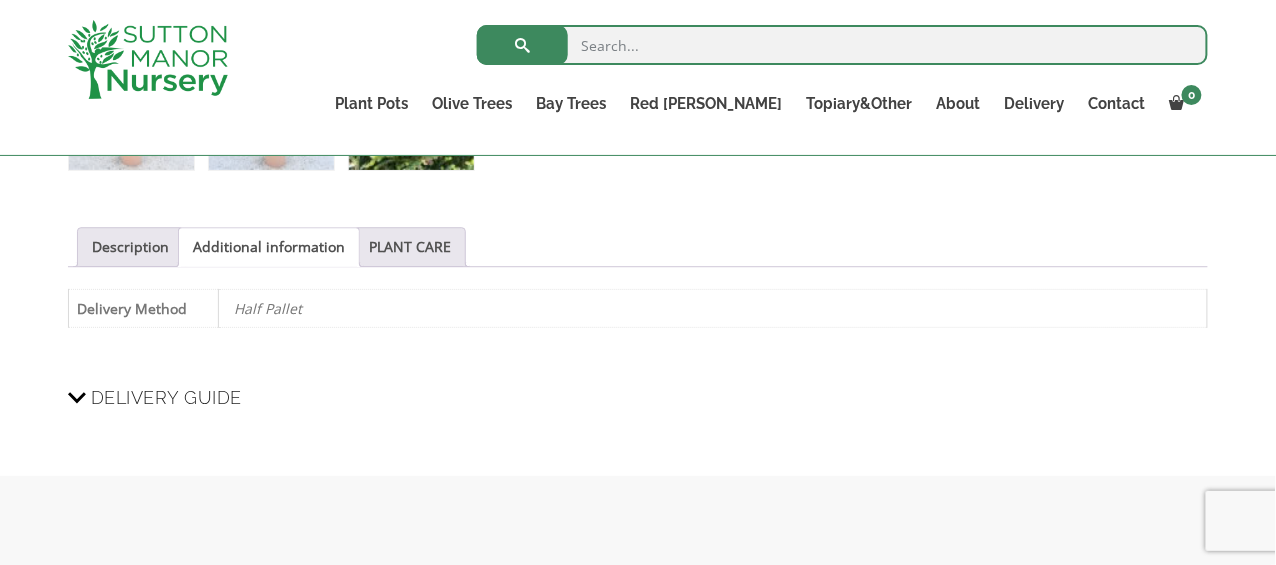 scroll, scrollTop: 1318, scrollLeft: 0, axis: vertical 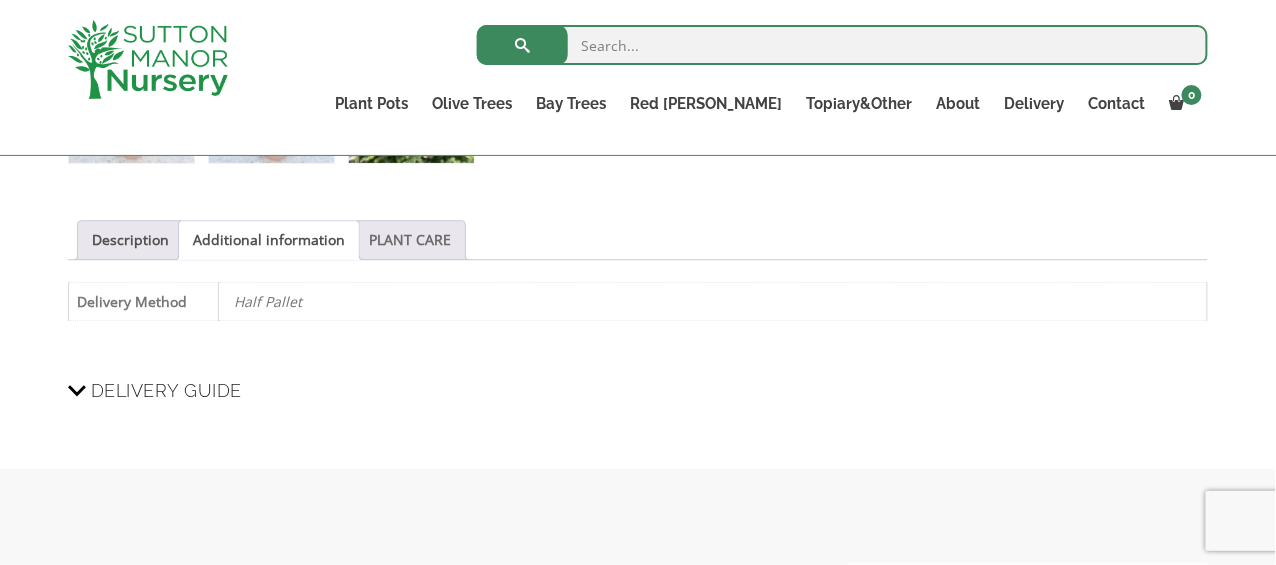 click on "PLANT CARE" at bounding box center (410, 240) 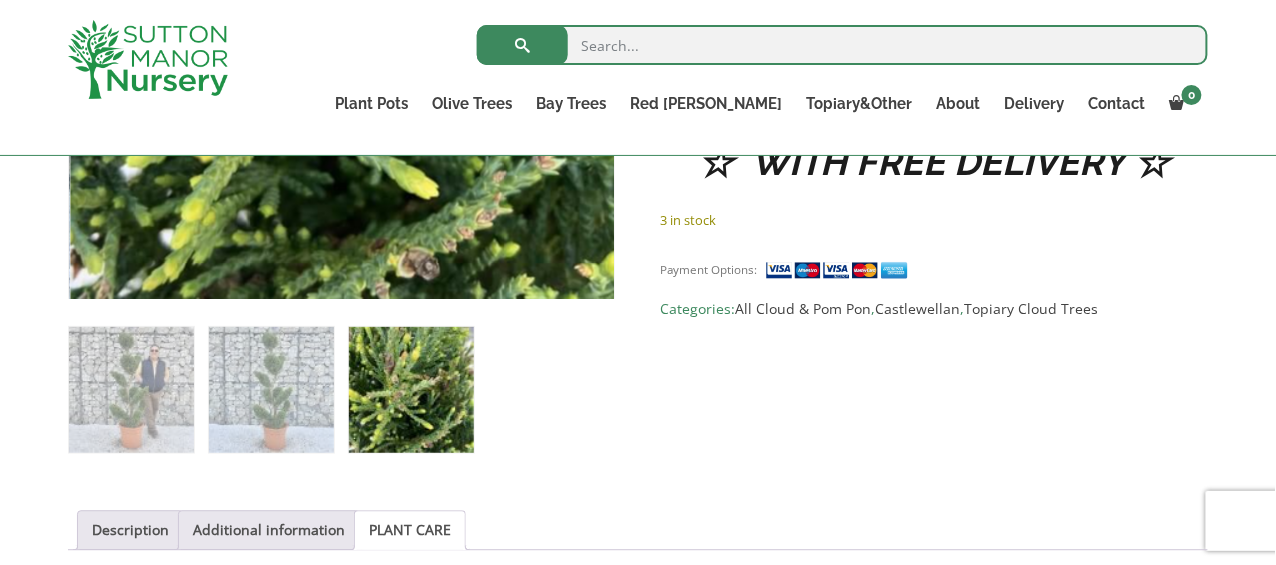 scroll, scrollTop: 1054, scrollLeft: 0, axis: vertical 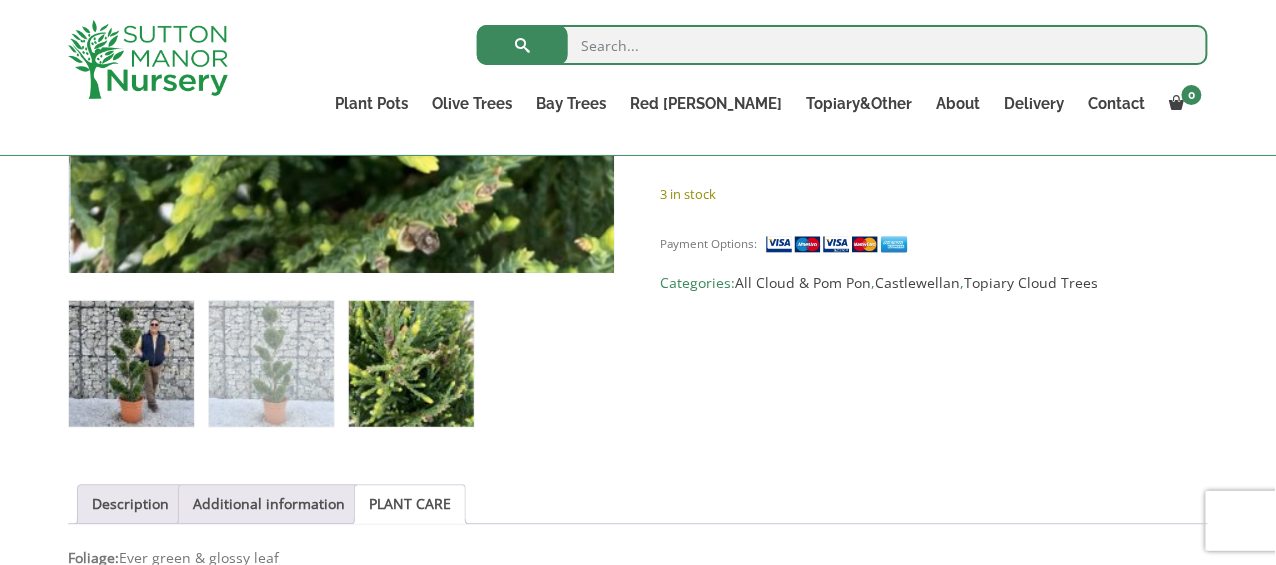 click at bounding box center [131, 363] 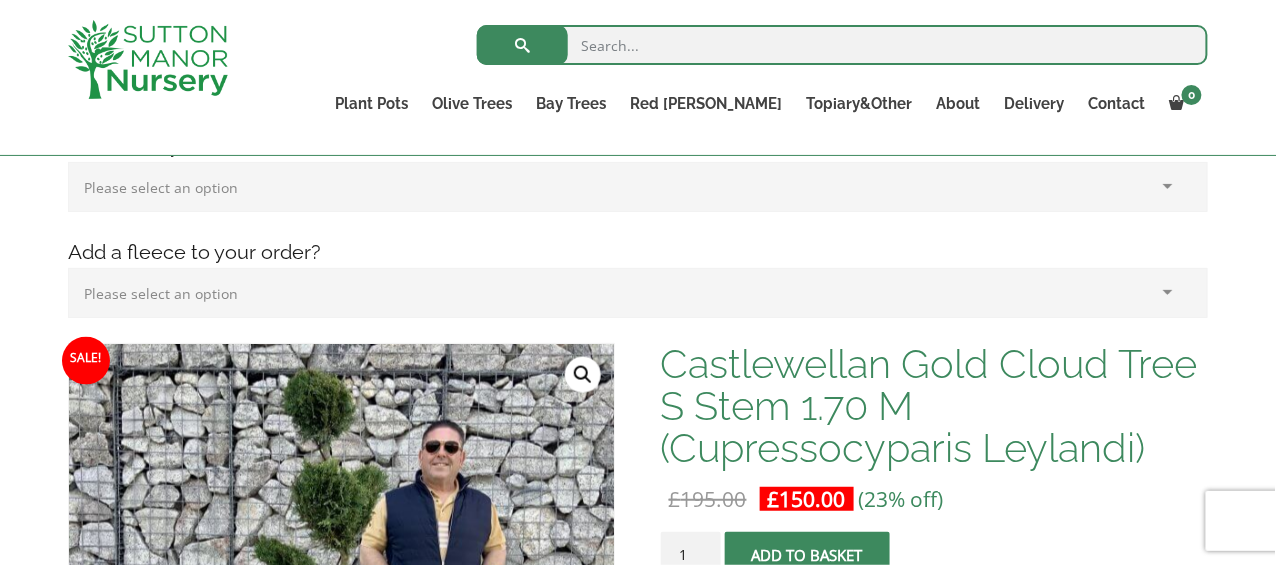 scroll, scrollTop: 441, scrollLeft: 0, axis: vertical 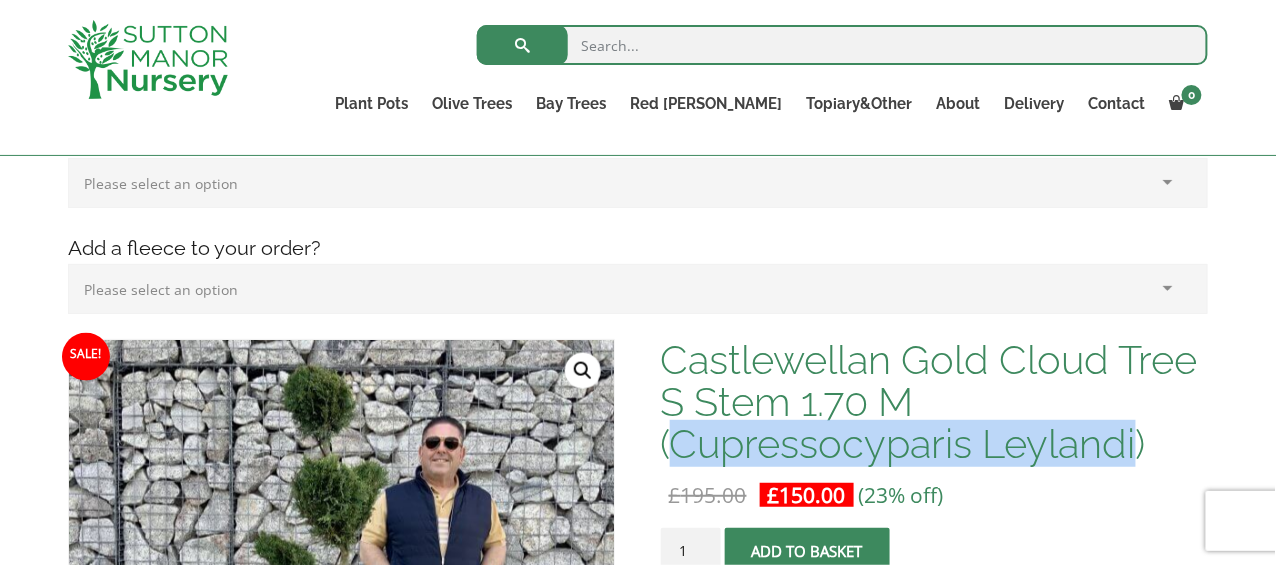 drag, startPoint x: 668, startPoint y: 441, endPoint x: 1136, endPoint y: 452, distance: 468.12924 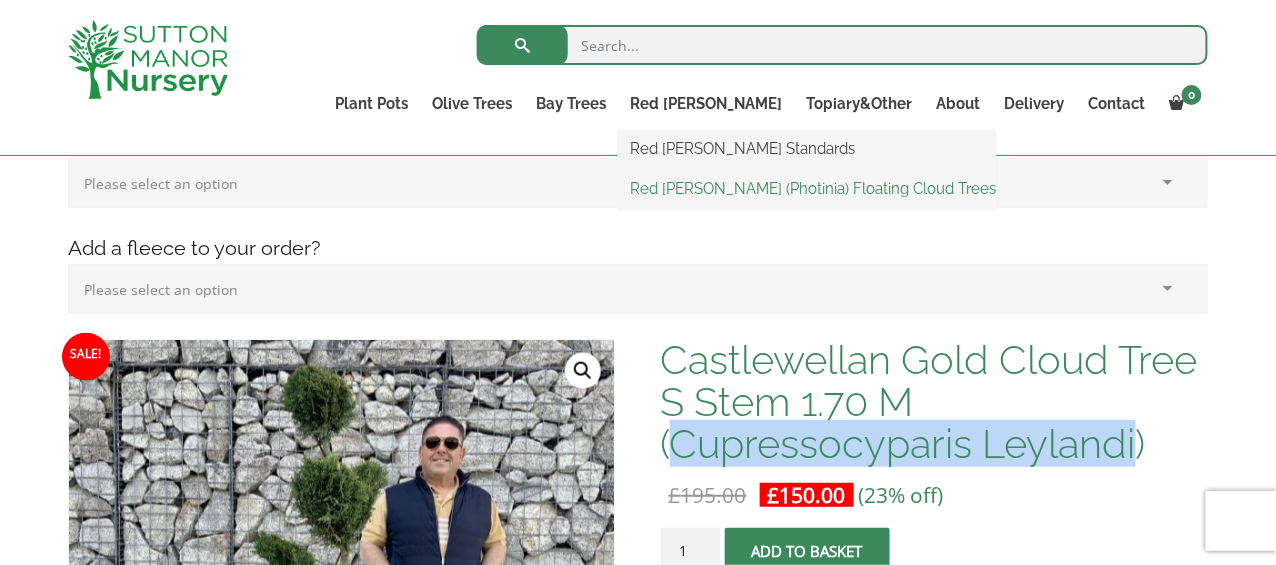 click on "Red [PERSON_NAME] (Photinia) Floating Cloud Trees" at bounding box center (807, 189) 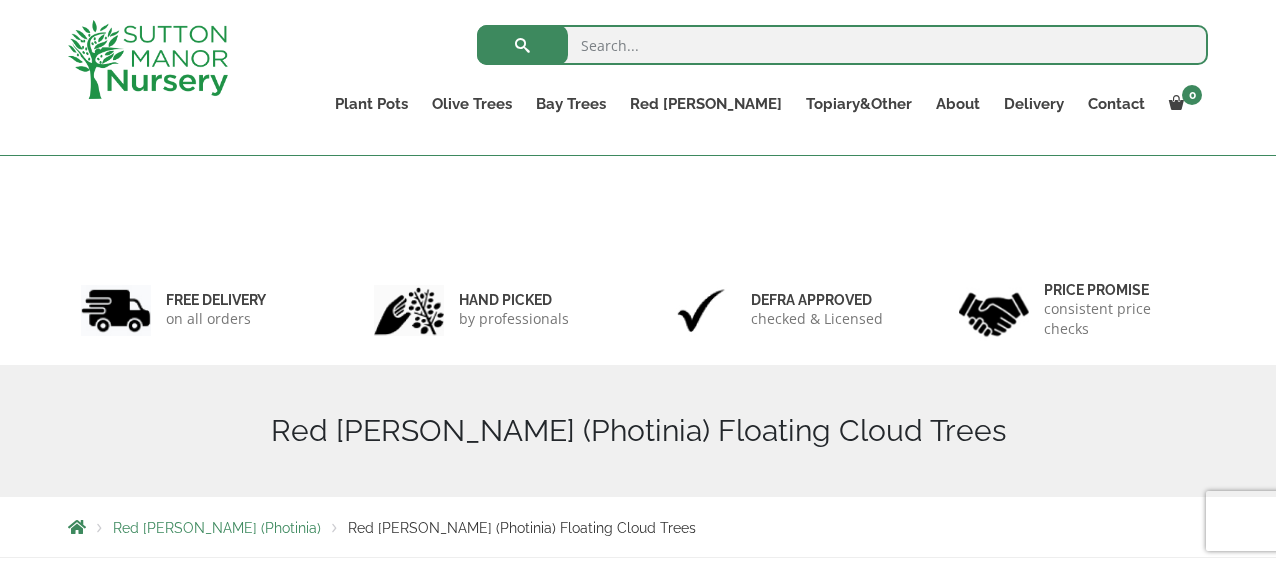 scroll, scrollTop: 993, scrollLeft: 0, axis: vertical 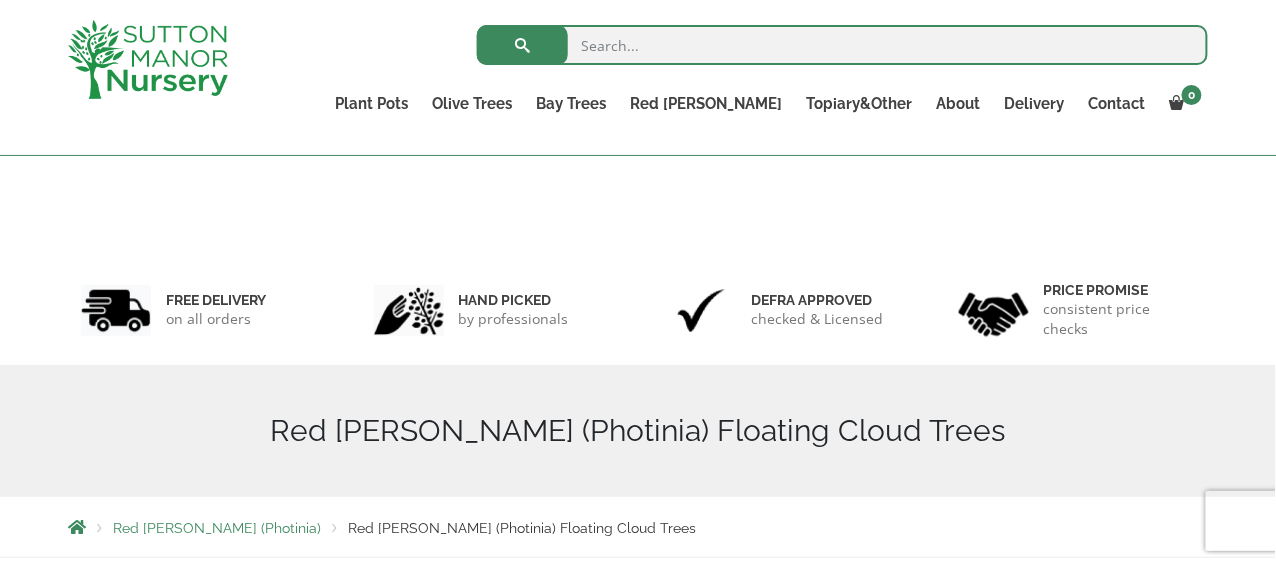 click on "0
No products in the basket.
Plant Pots
Resin Bonded Pots
The Milan Pots
The Capri Pots
The Brunello Pots
The Venice Cube Pots
The Barolo Pots
The Rome Bowl
The Olive Jar
The Sicilian Pots
The Mediterranean Pots
The San Marino Pots
The Tuscany Fruit Pots
The Pompei Pots
The Florence Oval Pot
The Alfresco Pots
100% Italian Terracotta
Shallow Bowl Grande
Rolled Rim Classico
Cylinders Traditionals
Squares And Troughs
Jars And Urns
The Atlantis Pots
The Old Stone Pots
The Iron Stone Pots
Fibre Clay Pots
Vietnamese Pots
Olive Trees
Tuscan Olive Trees
Ancient Gnarled Olive Trees
Gnarled Multi Stems (Olive Trees)
Gnarled Plateau Olive Tree XL
Gnarled Patio Pot Olive Trees
Gnarled Multi Stems XXL (Low Bowl Olive Trees)
Bay Trees
Red Robin
Red Robin Standards
Topiary&Other
Palm Trees" at bounding box center [638, 1273] 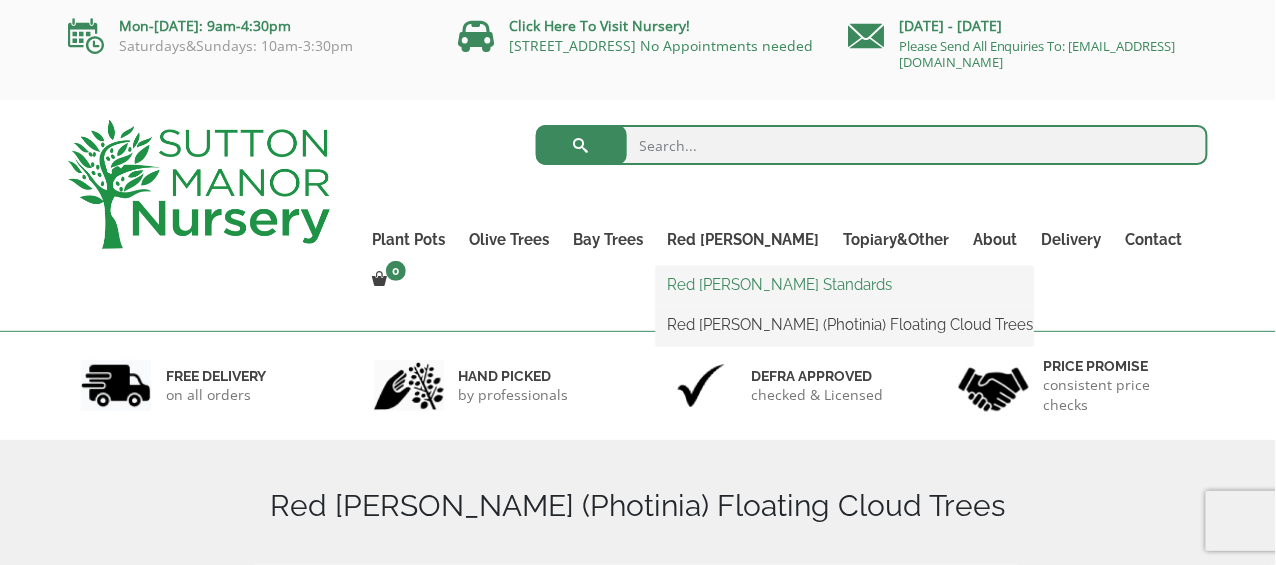 click on "Red [PERSON_NAME] Standards" at bounding box center [845, 285] 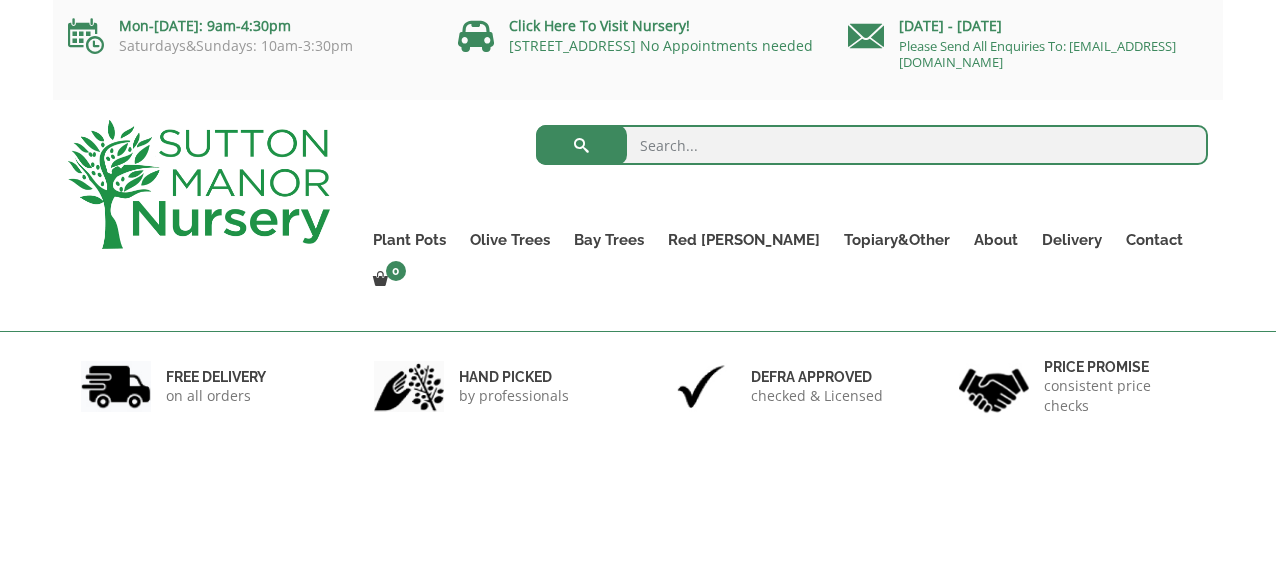 scroll, scrollTop: 0, scrollLeft: 0, axis: both 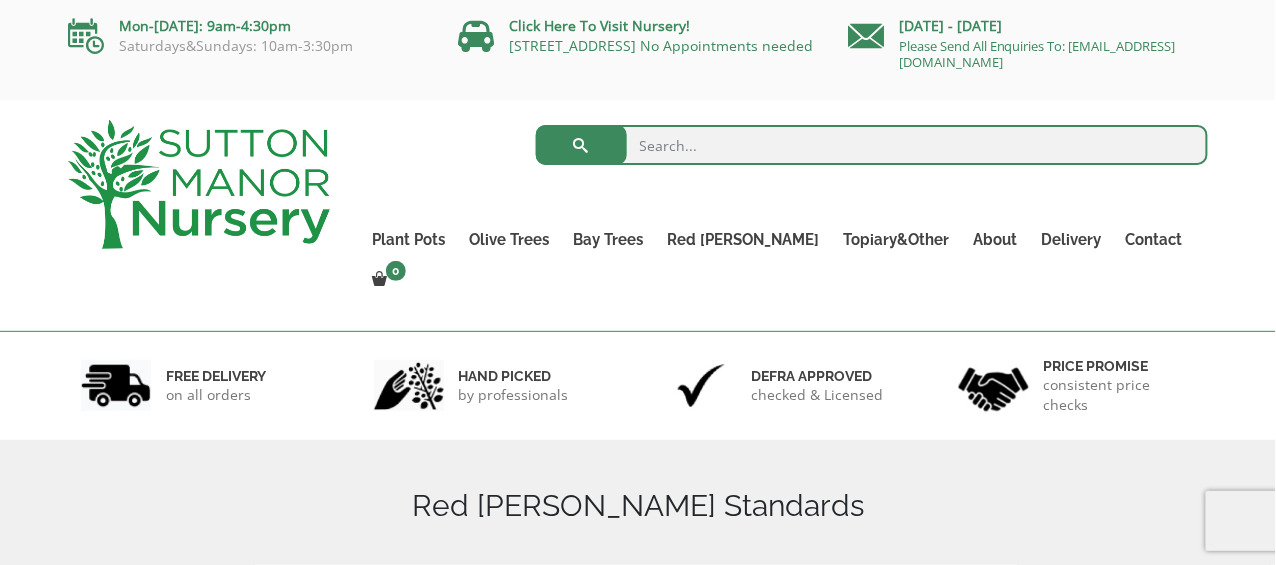 drag, startPoint x: 0, startPoint y: 0, endPoint x: 1280, endPoint y: -15, distance: 1280.0879 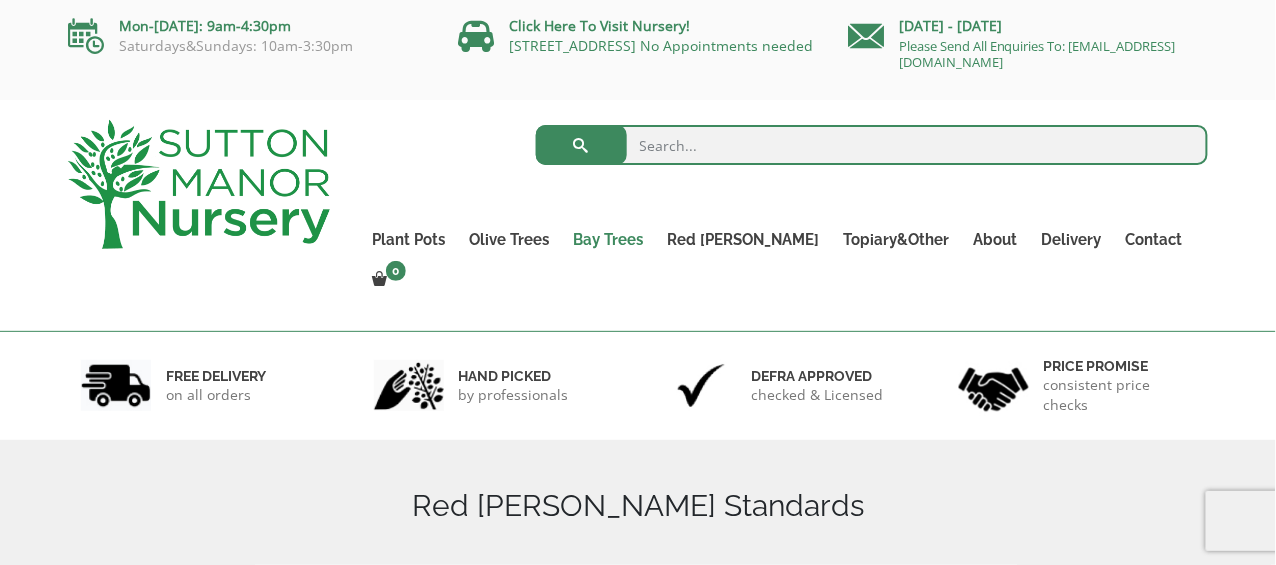 click on "Bay Trees" at bounding box center [609, 240] 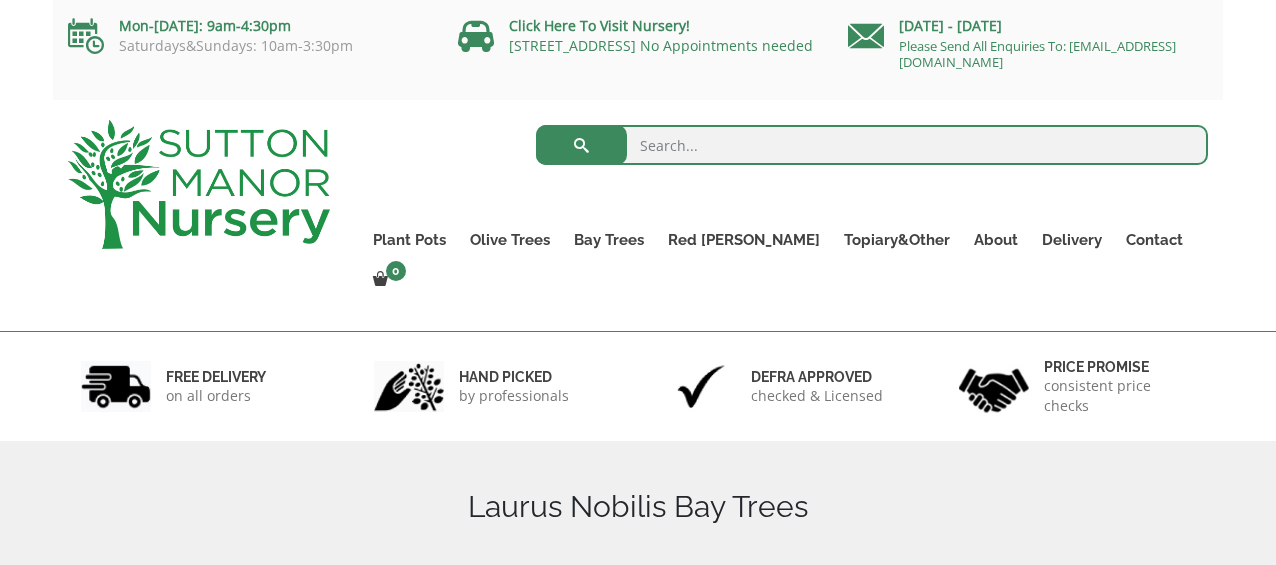 scroll, scrollTop: 0, scrollLeft: 0, axis: both 